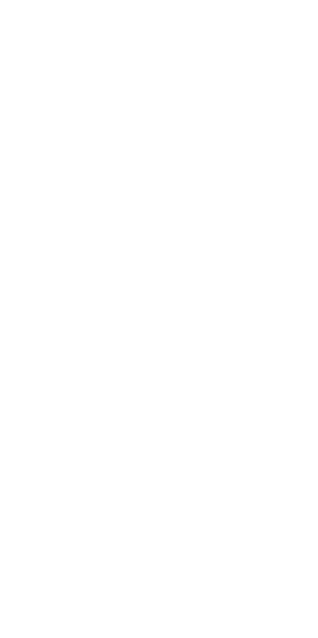 scroll, scrollTop: 0, scrollLeft: 0, axis: both 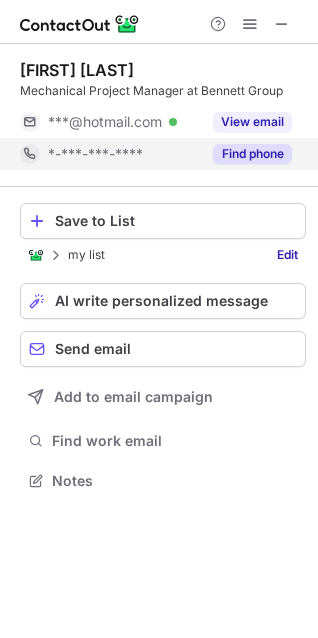 click on "Find phone" at bounding box center [252, 154] 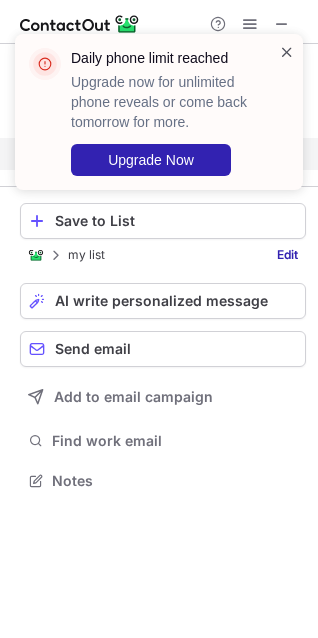 click at bounding box center (287, 52) 